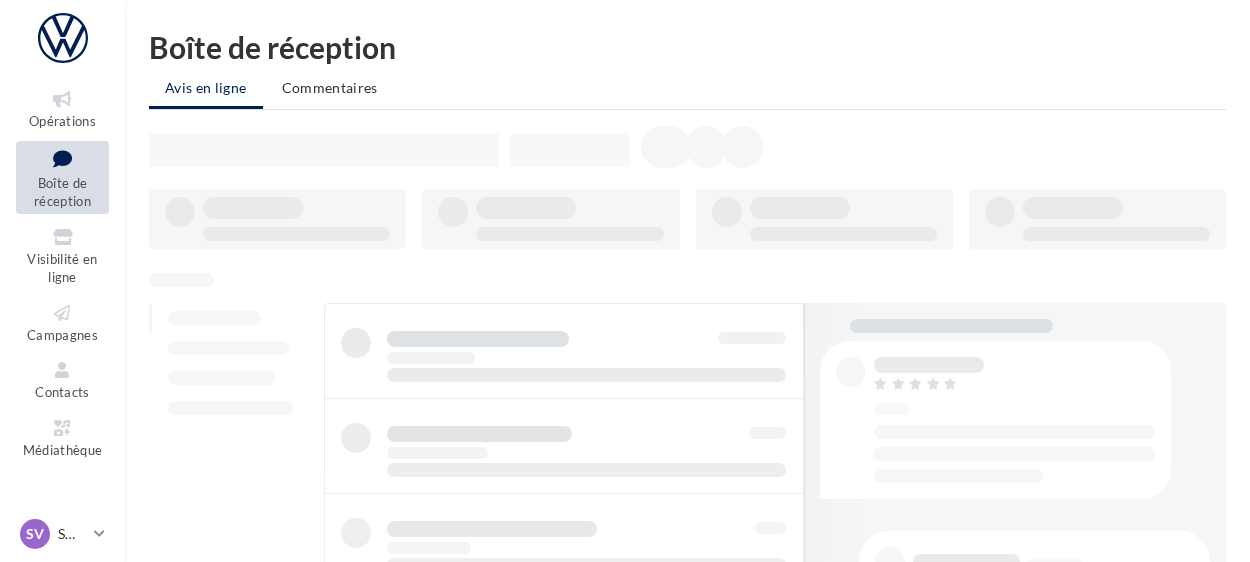 scroll, scrollTop: 0, scrollLeft: 0, axis: both 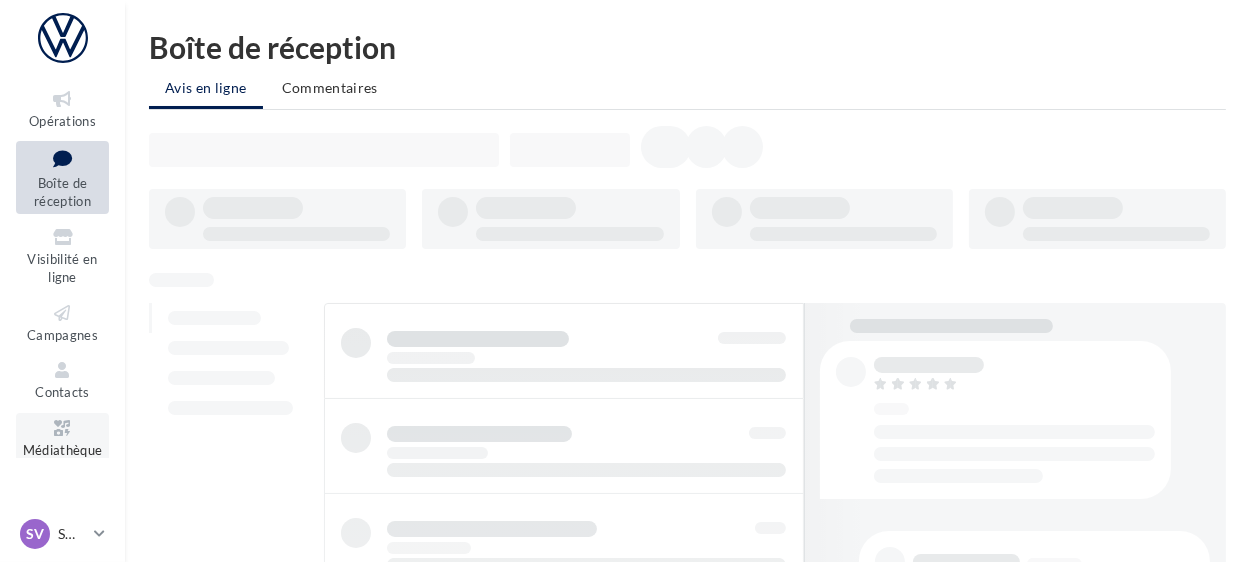 click at bounding box center [62, 428] 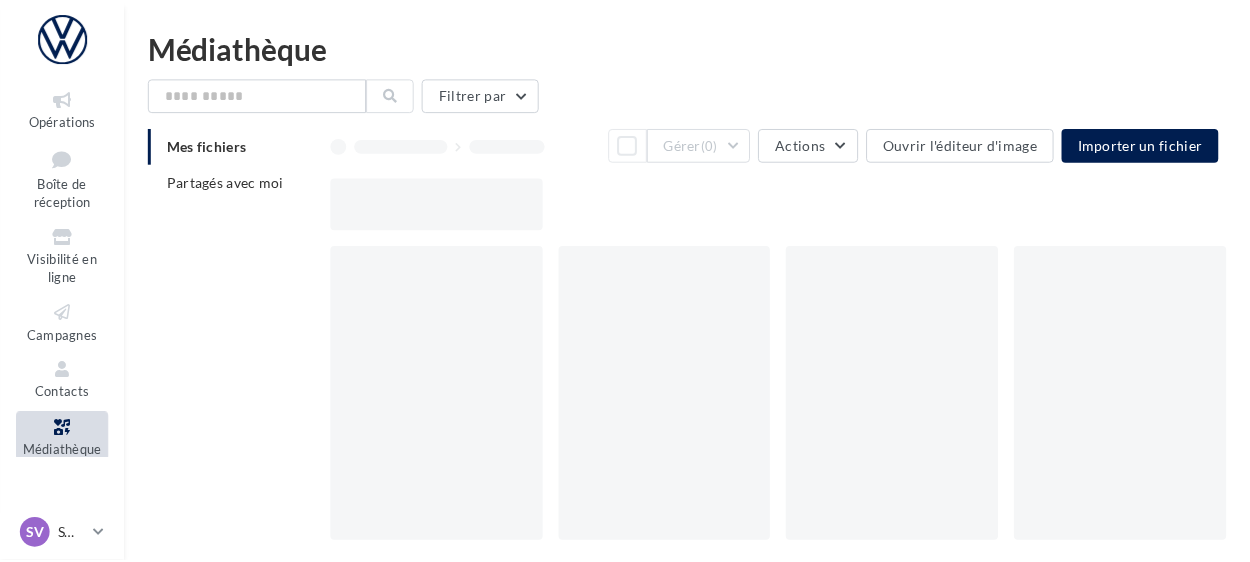scroll, scrollTop: 0, scrollLeft: 0, axis: both 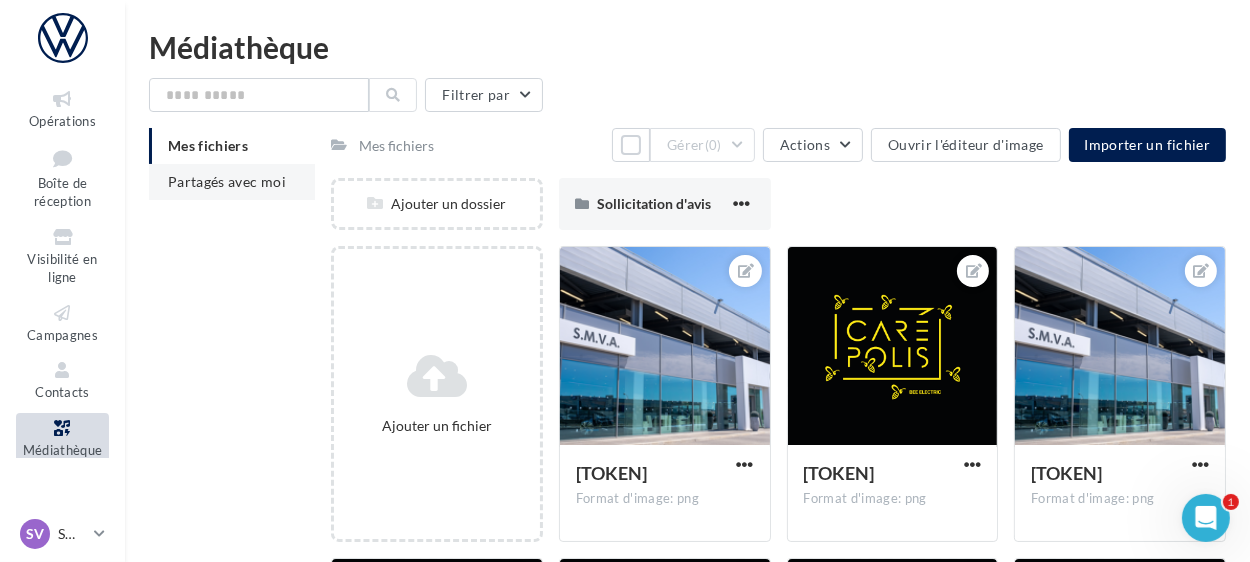 click on "Partagés avec moi" at bounding box center [232, 182] 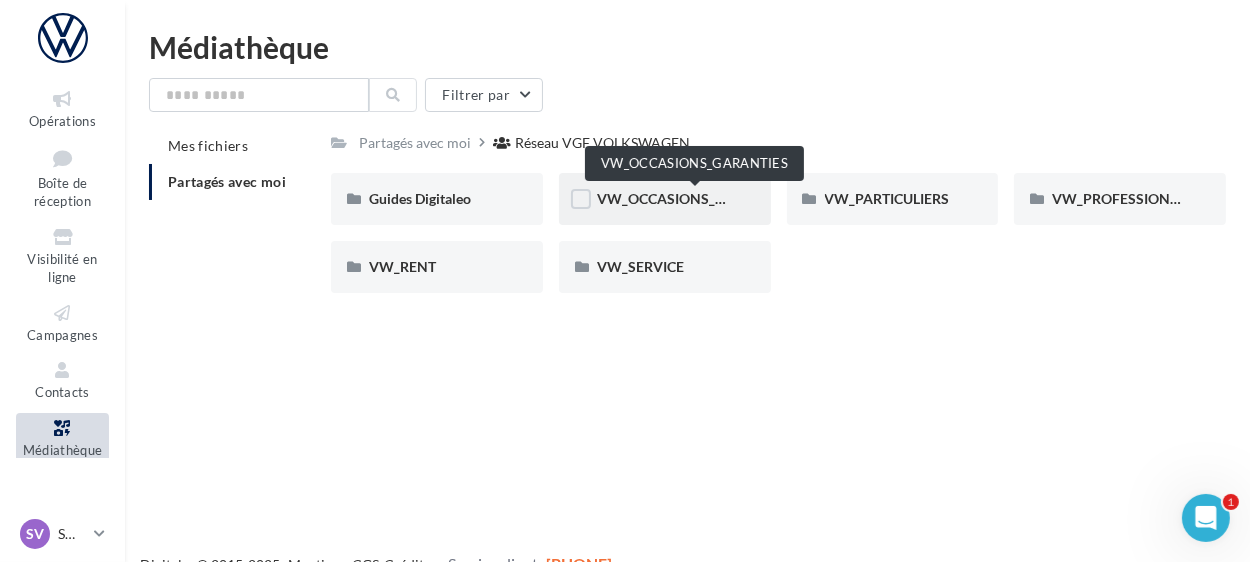 click on "VW_OCCASIONS_GARANTIES" at bounding box center (695, 198) 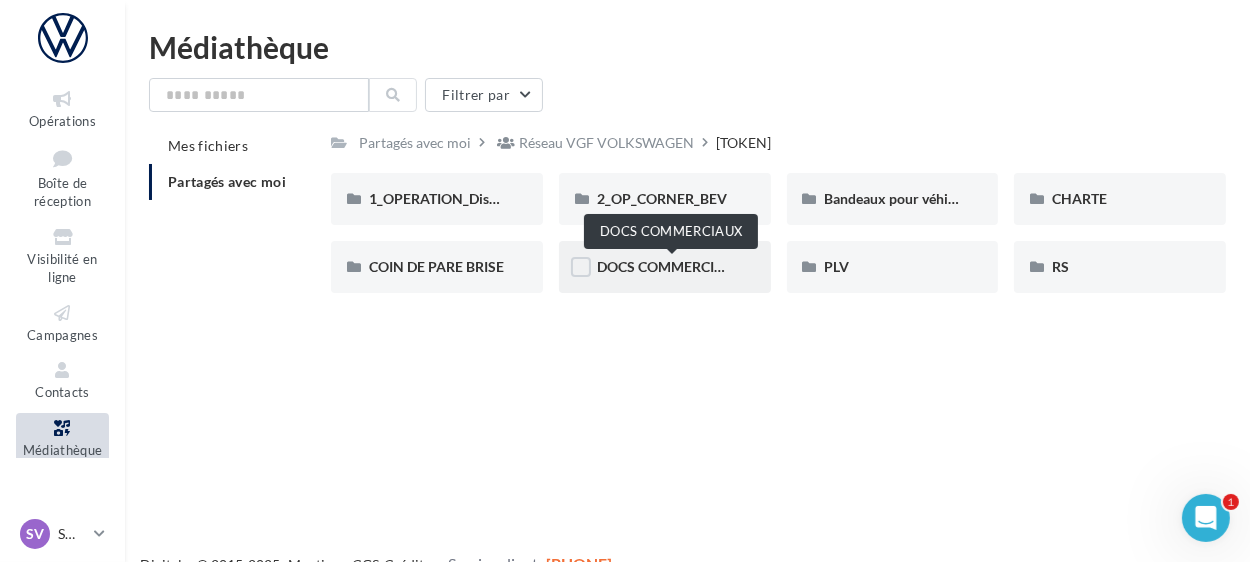 click on "DOCS COMMERCIAUX" at bounding box center (670, 266) 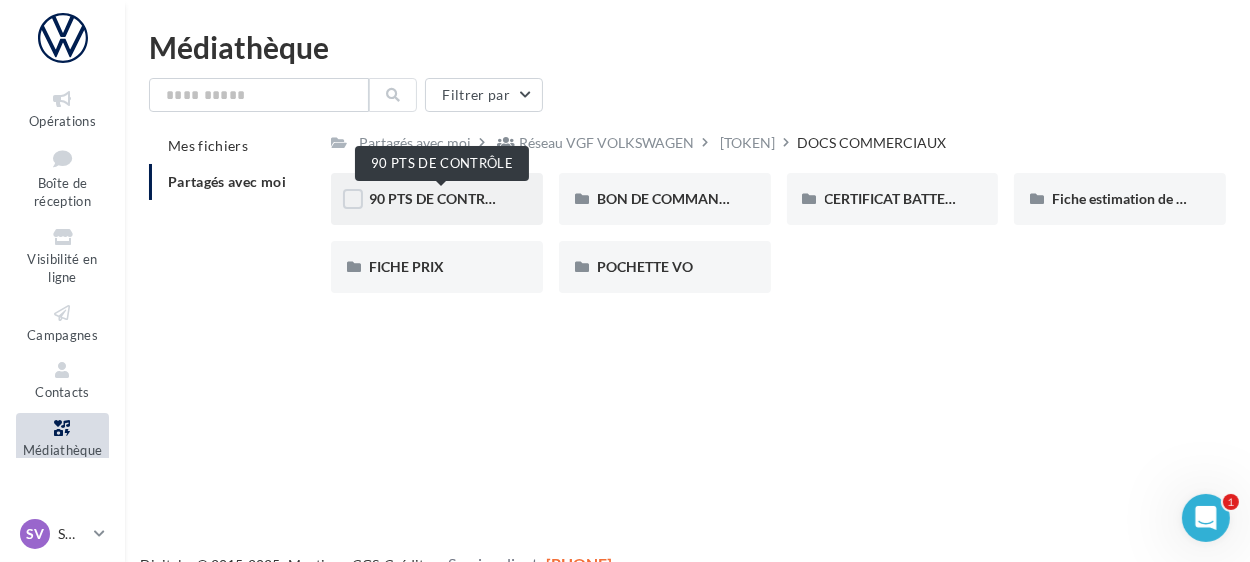 click on "90 PTS DE CONTRÔLE" at bounding box center (440, 198) 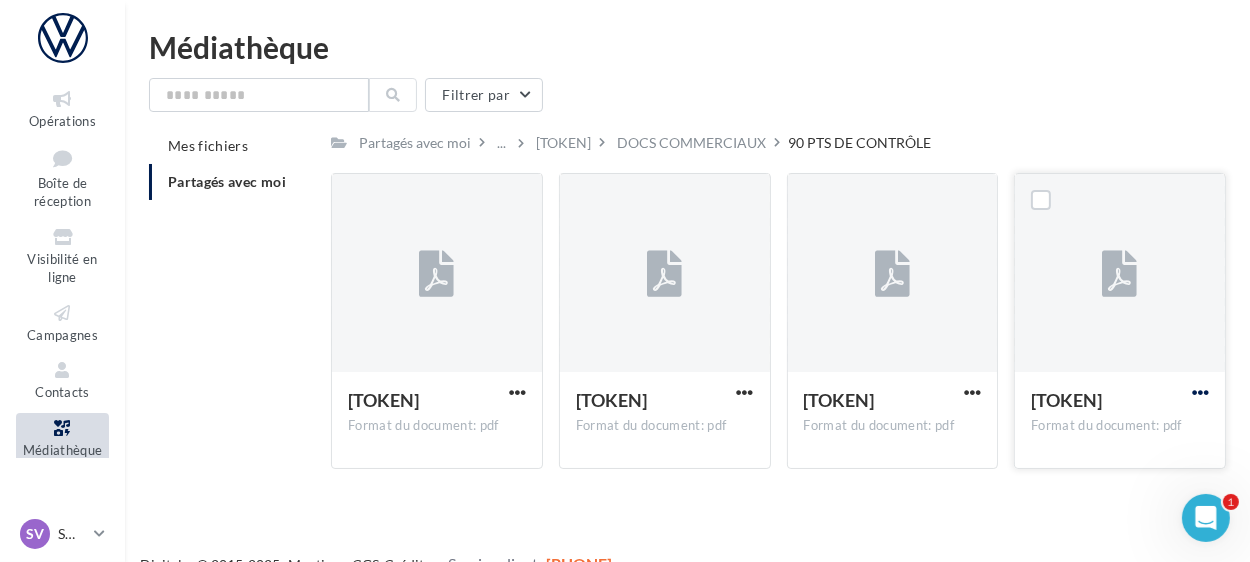 click at bounding box center (517, 392) 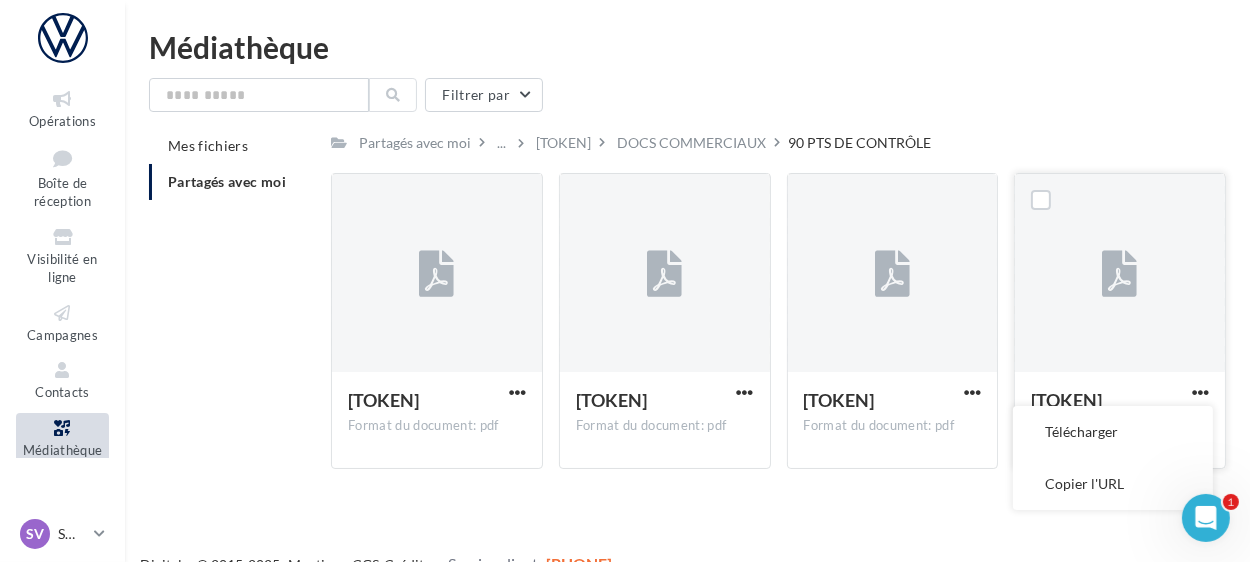 click on "Télécharger" at bounding box center [1113, 432] 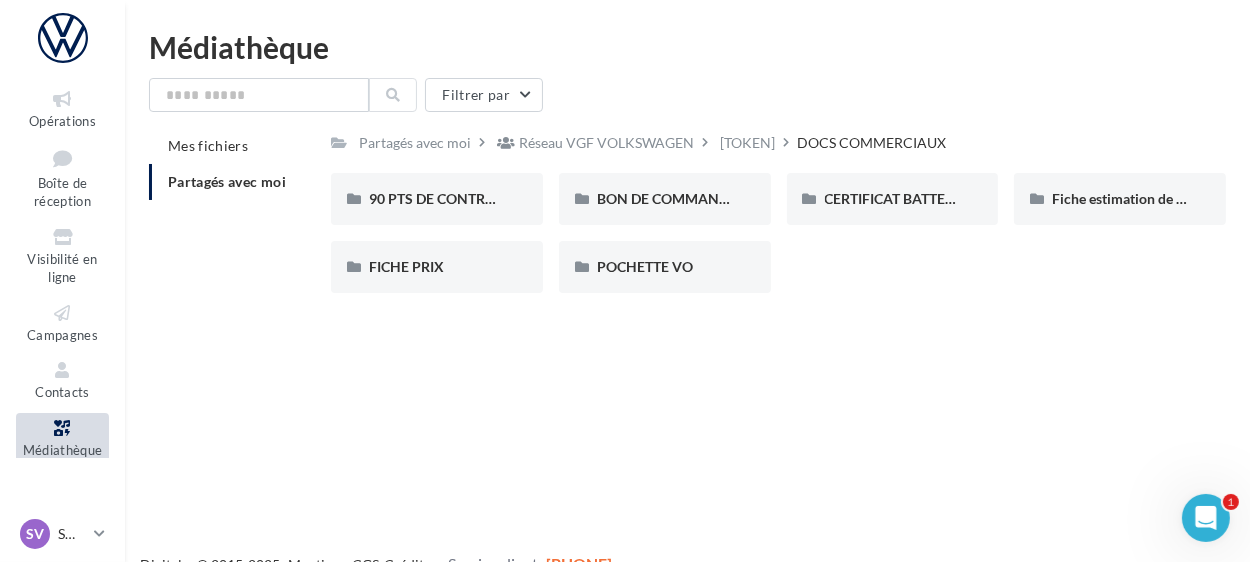click on "Partagés avec moi" at bounding box center (227, 181) 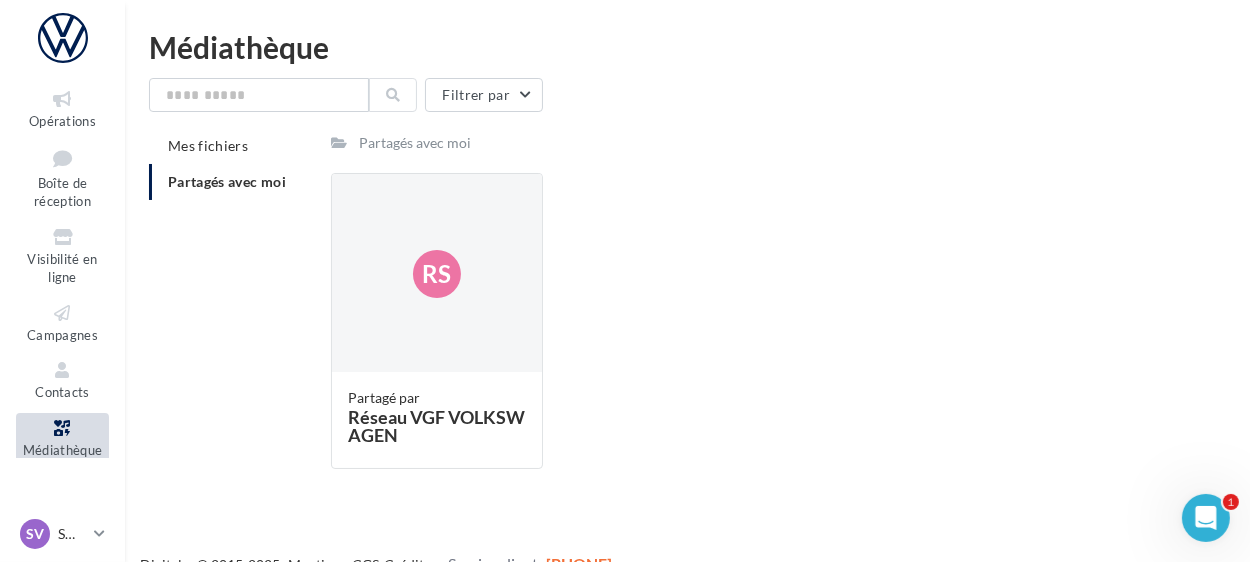 click on "Partagés avec moi" at bounding box center (227, 181) 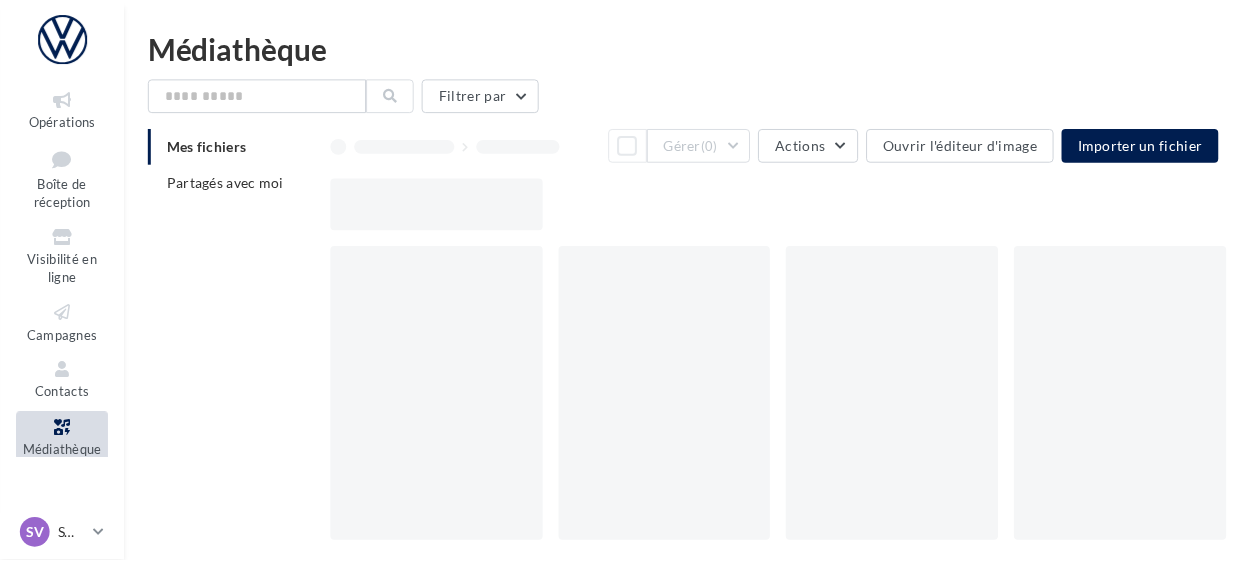 scroll, scrollTop: 0, scrollLeft: 0, axis: both 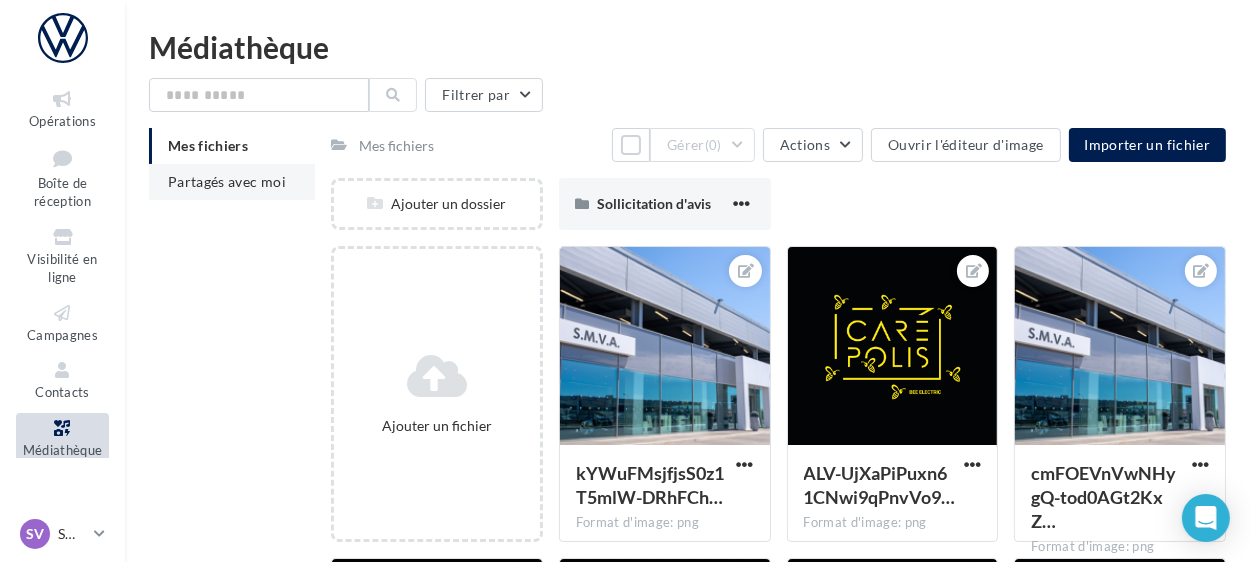 click on "Partagés avec moi" at bounding box center [227, 181] 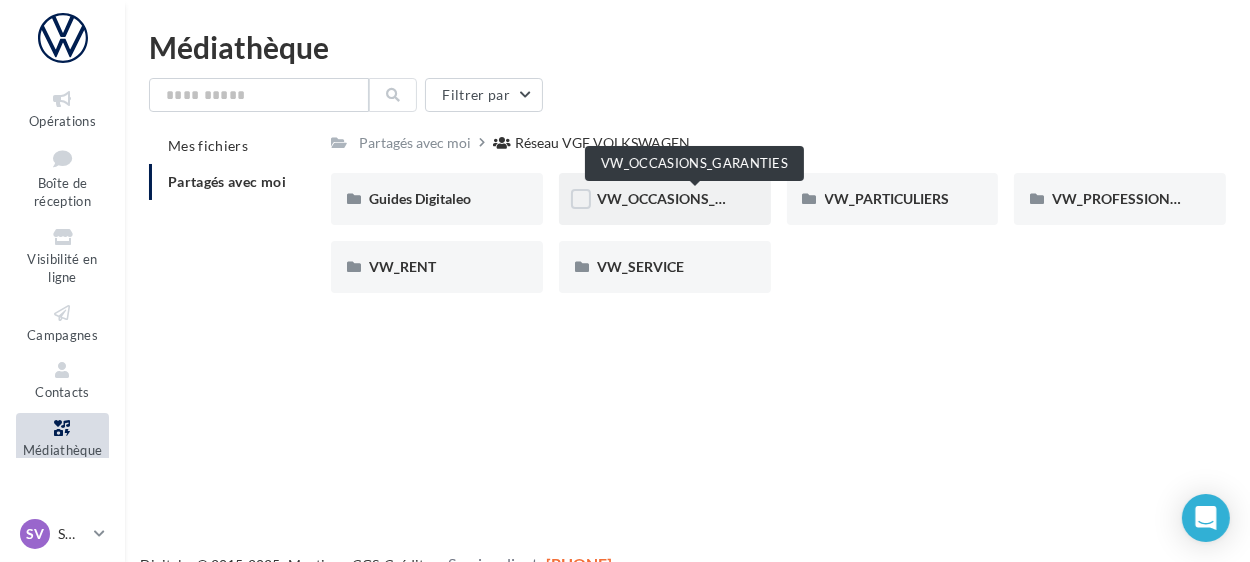 click on "VW_OCCASIONS_GARANTIES" at bounding box center (695, 198) 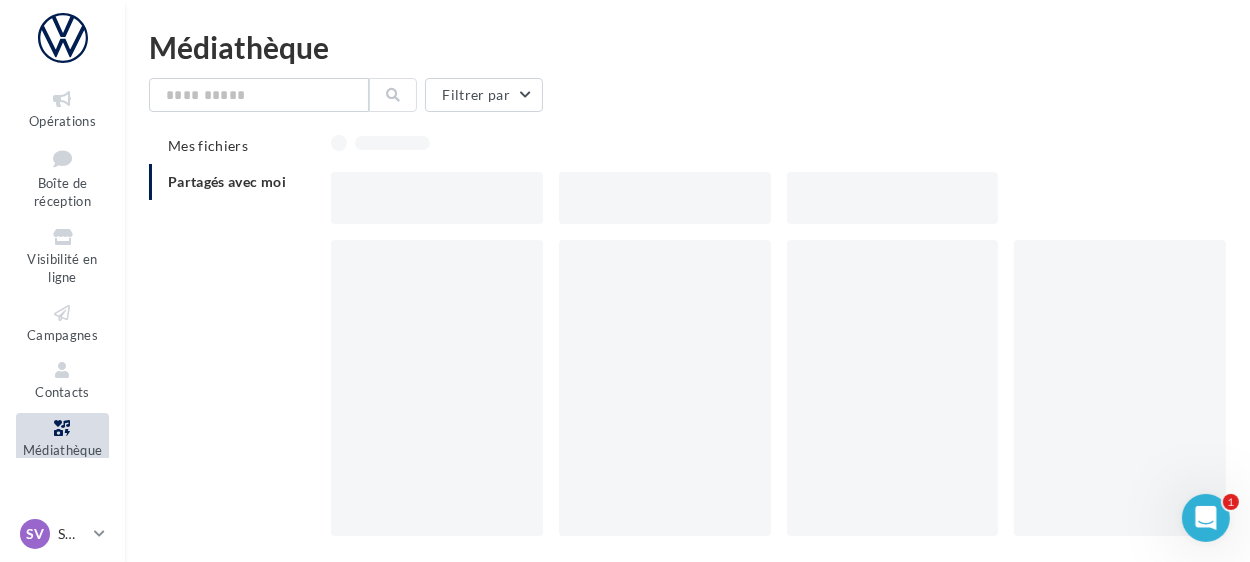 scroll, scrollTop: 0, scrollLeft: 0, axis: both 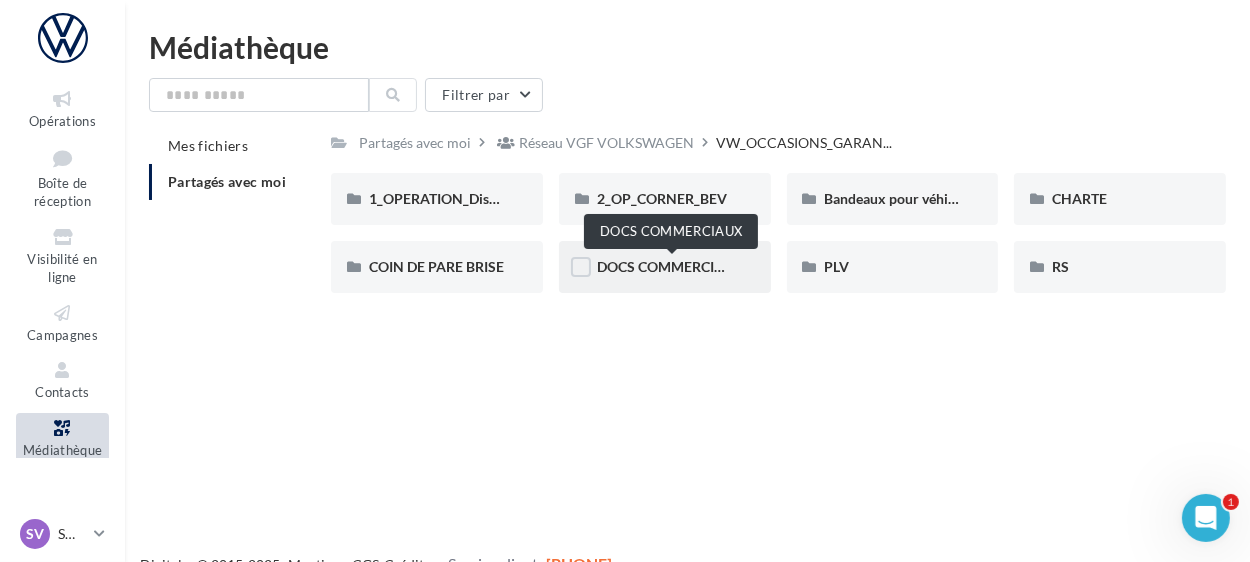 click on "DOCS COMMERCIAUX" at bounding box center (670, 266) 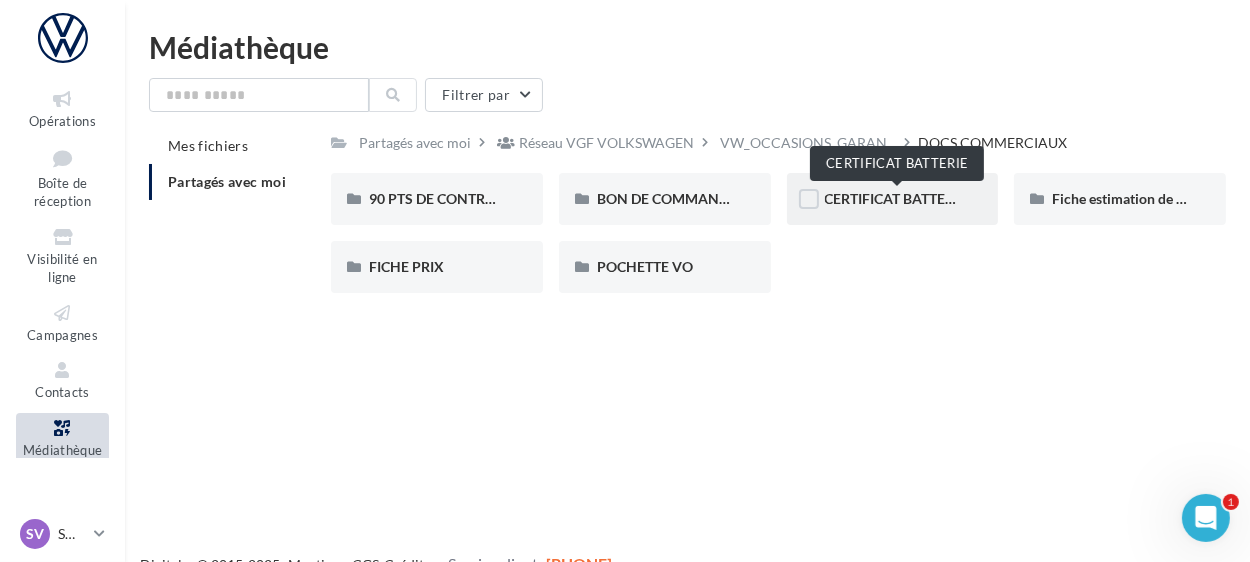 click on "CERTIFICAT BATTERIE" at bounding box center (896, 198) 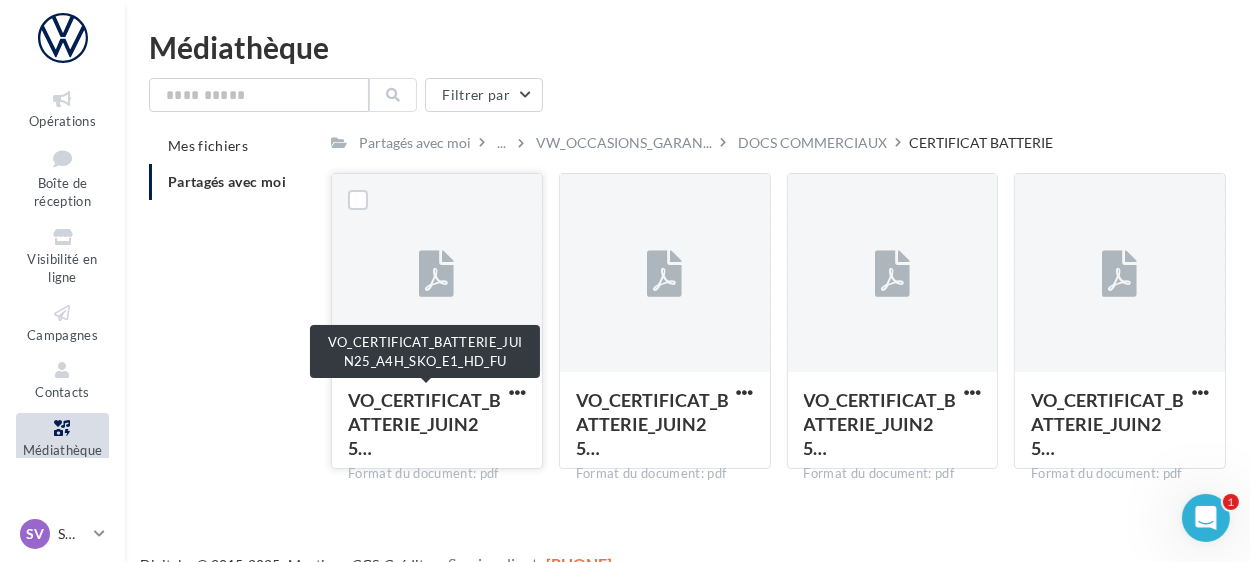 click on "VO_CERTIFICAT_BATTERIE_JUIN25…" at bounding box center [424, 424] 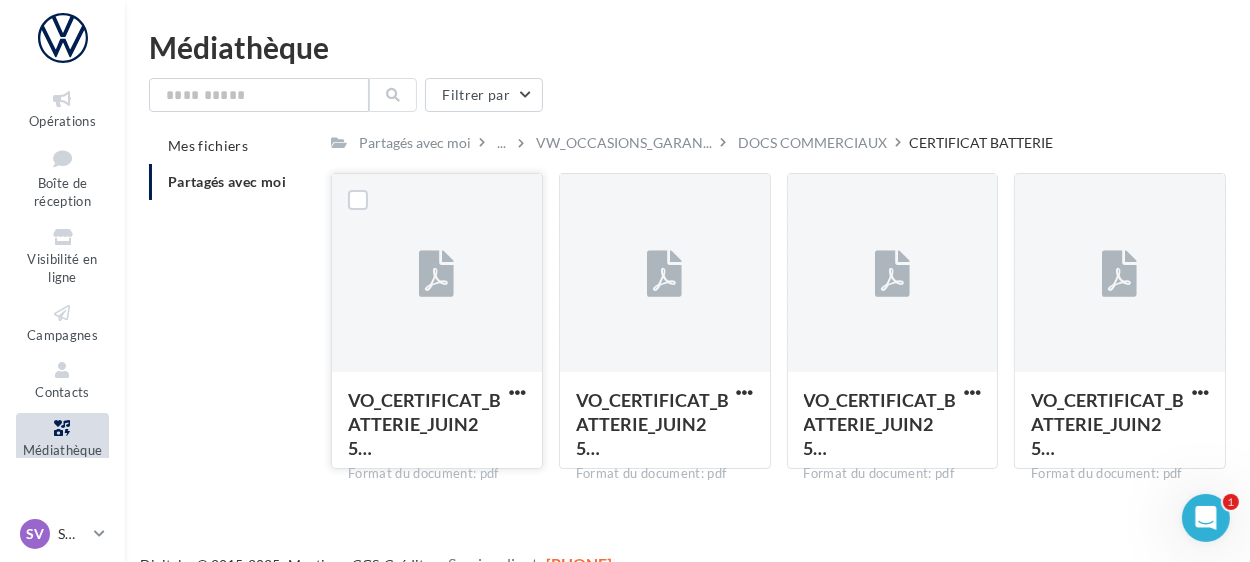 click on "VO_CERTIFICAT_BATTERIE_JUIN25…" at bounding box center (424, 424) 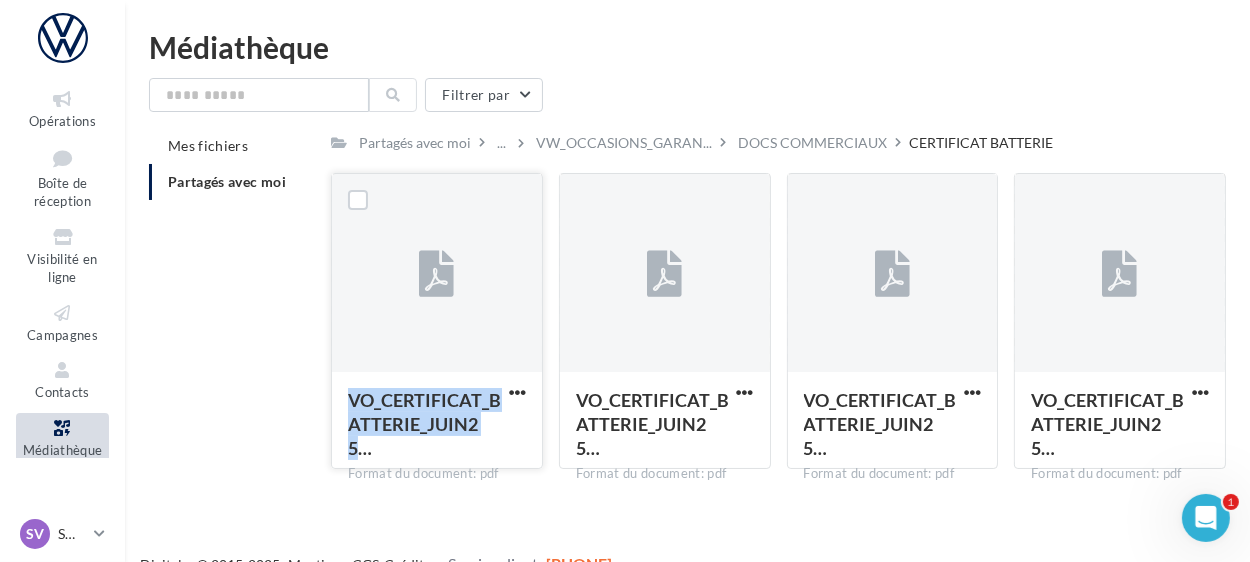 click on "VO_CERTIFICAT_BATTERIE_JUIN25…" at bounding box center (424, 424) 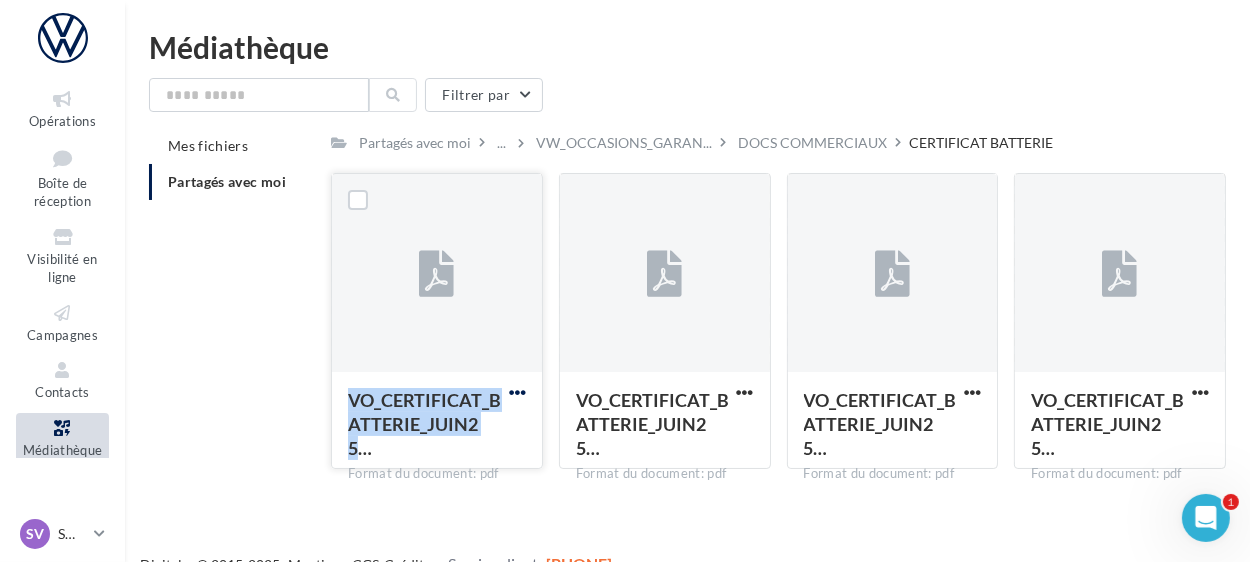 drag, startPoint x: 443, startPoint y: 399, endPoint x: 518, endPoint y: 396, distance: 75.059975 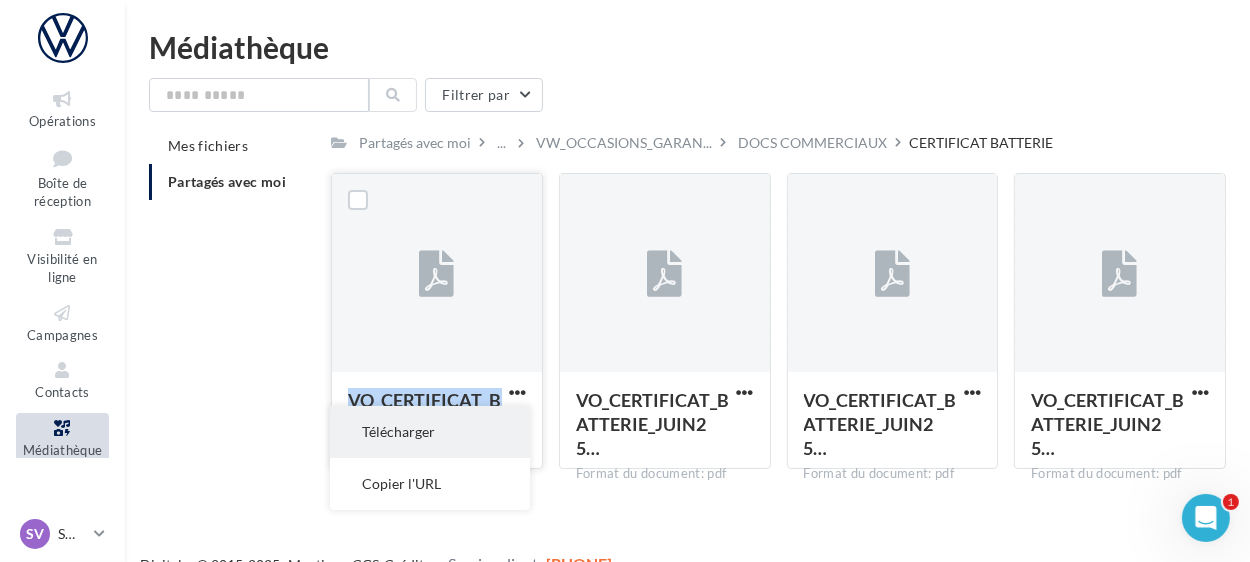 click on "Télécharger" at bounding box center (430, 432) 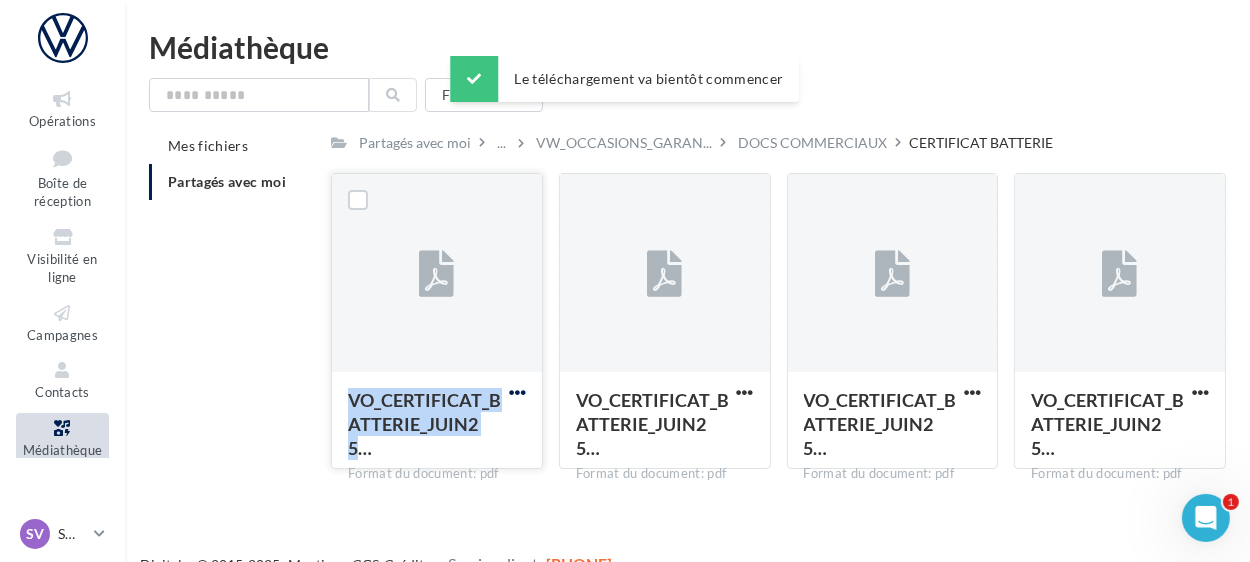 click at bounding box center (517, 392) 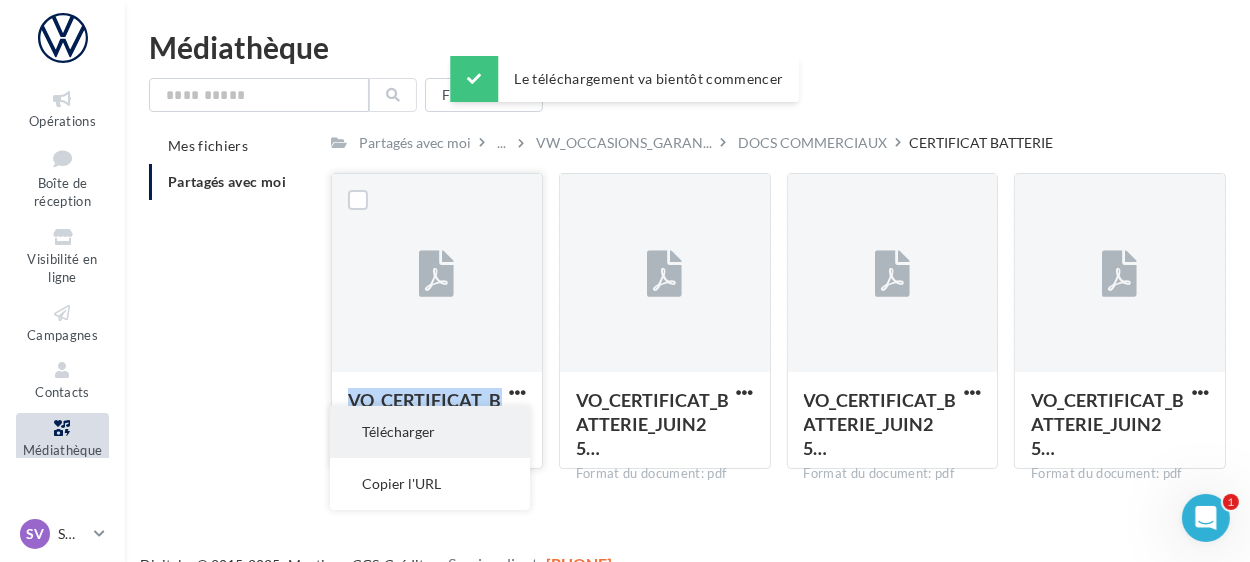 click on "Télécharger" at bounding box center (430, 432) 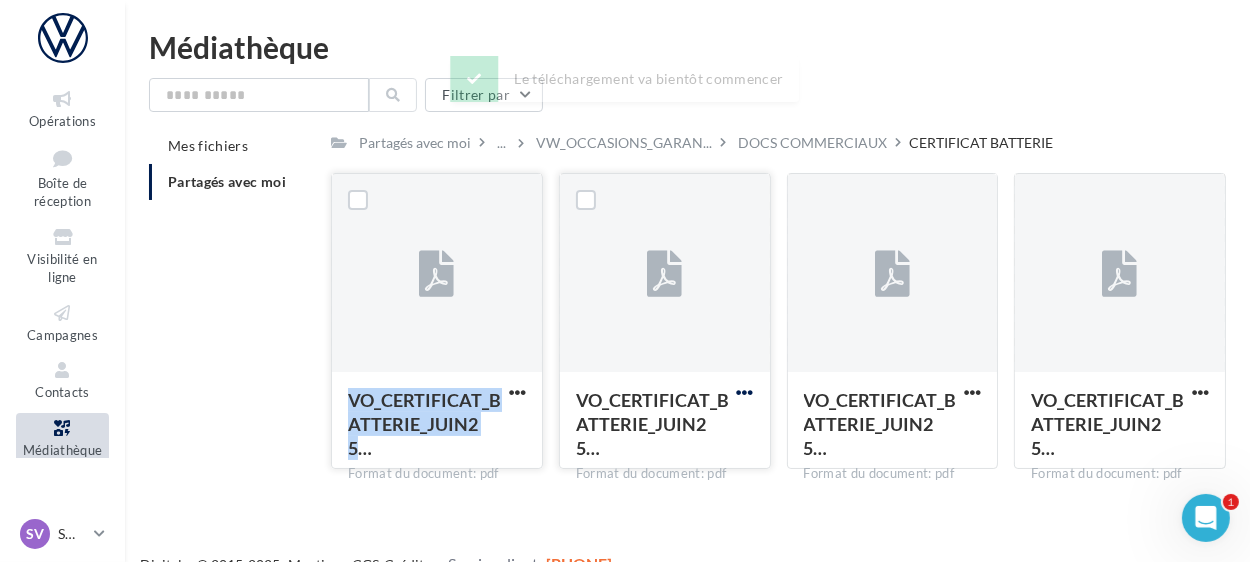 click at bounding box center (517, 392) 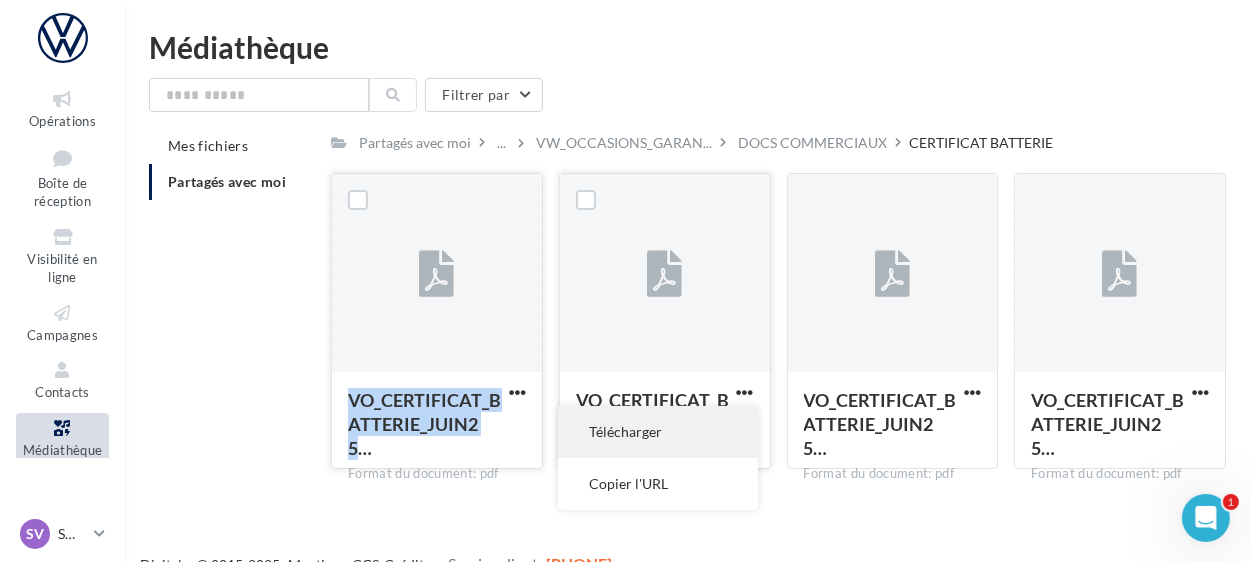 click on "Télécharger" at bounding box center [658, 432] 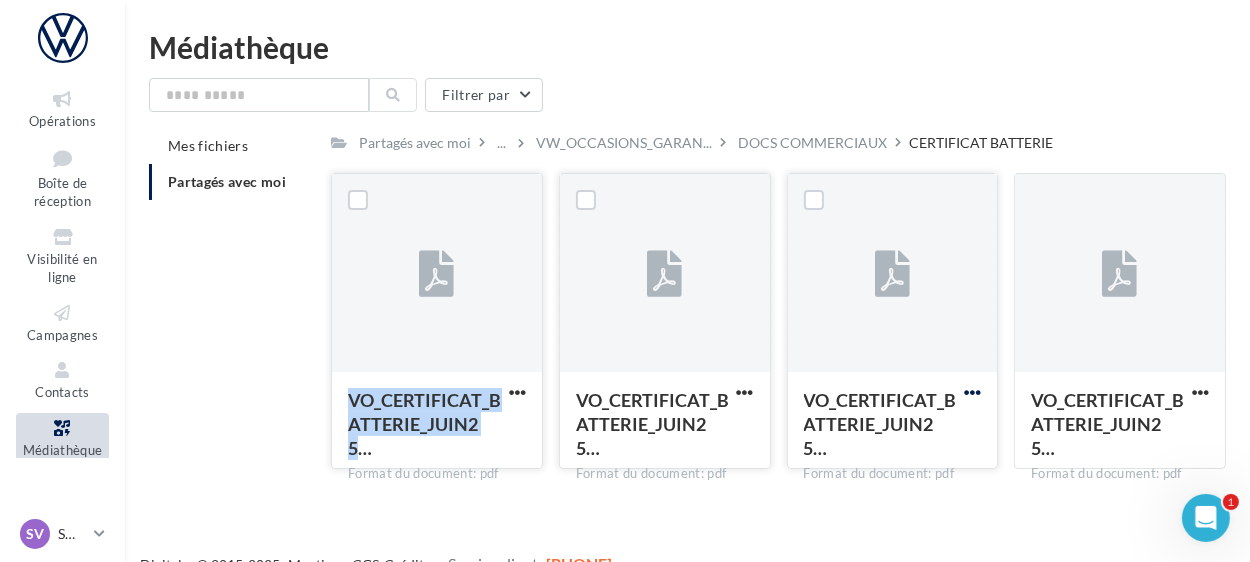 click at bounding box center (517, 392) 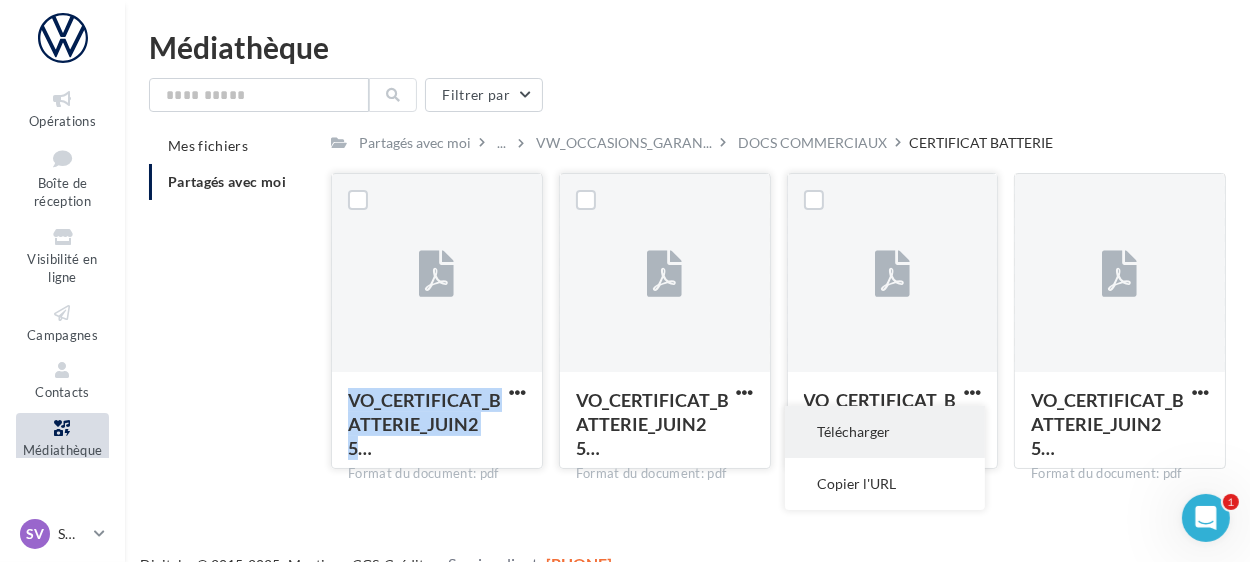 click on "Télécharger" at bounding box center [885, 432] 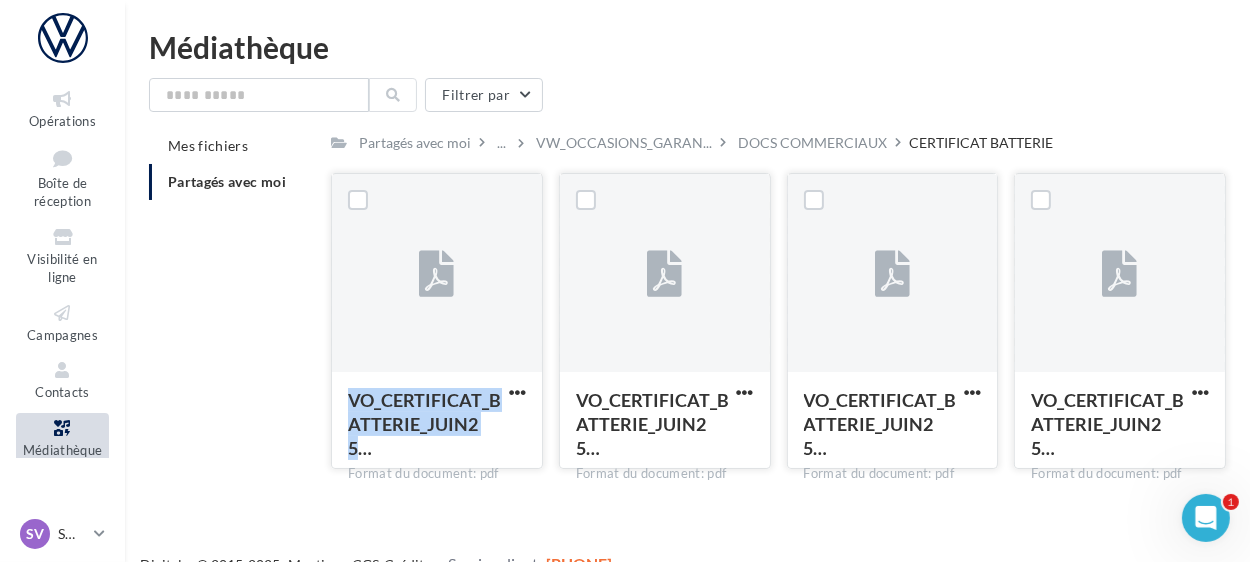 click at bounding box center (517, 392) 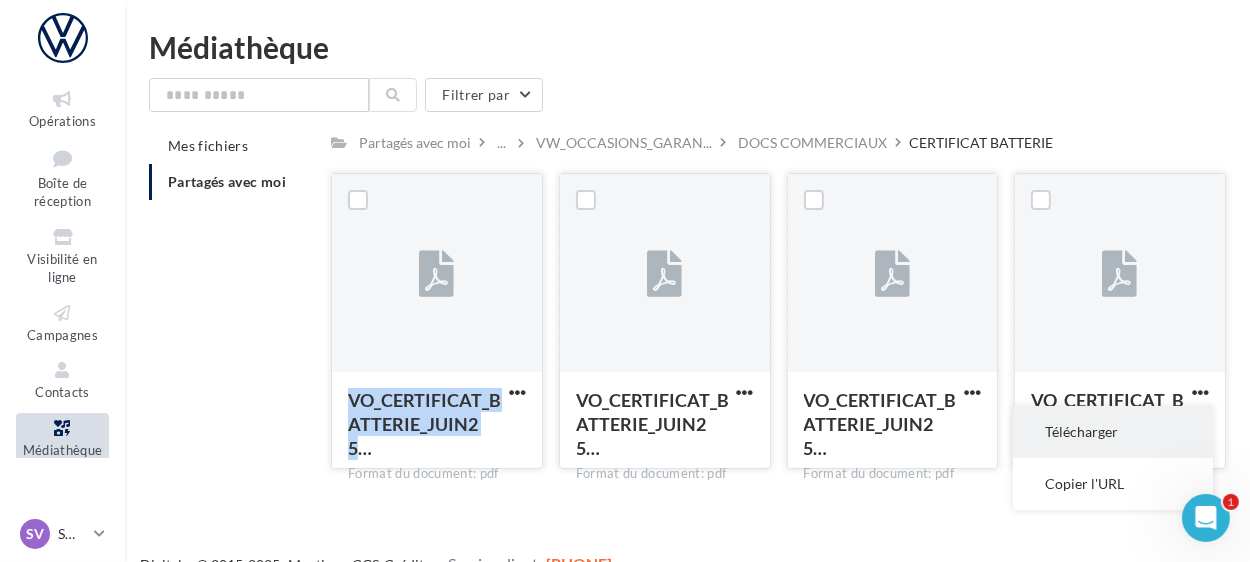 click on "Télécharger" at bounding box center [1113, 432] 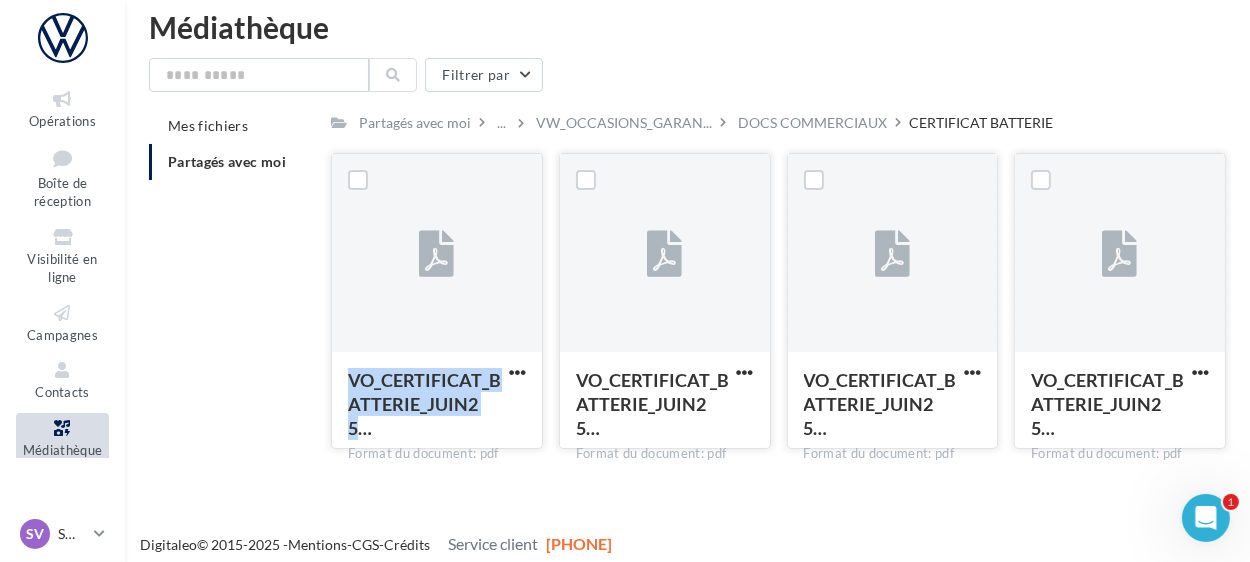 scroll, scrollTop: 31, scrollLeft: 0, axis: vertical 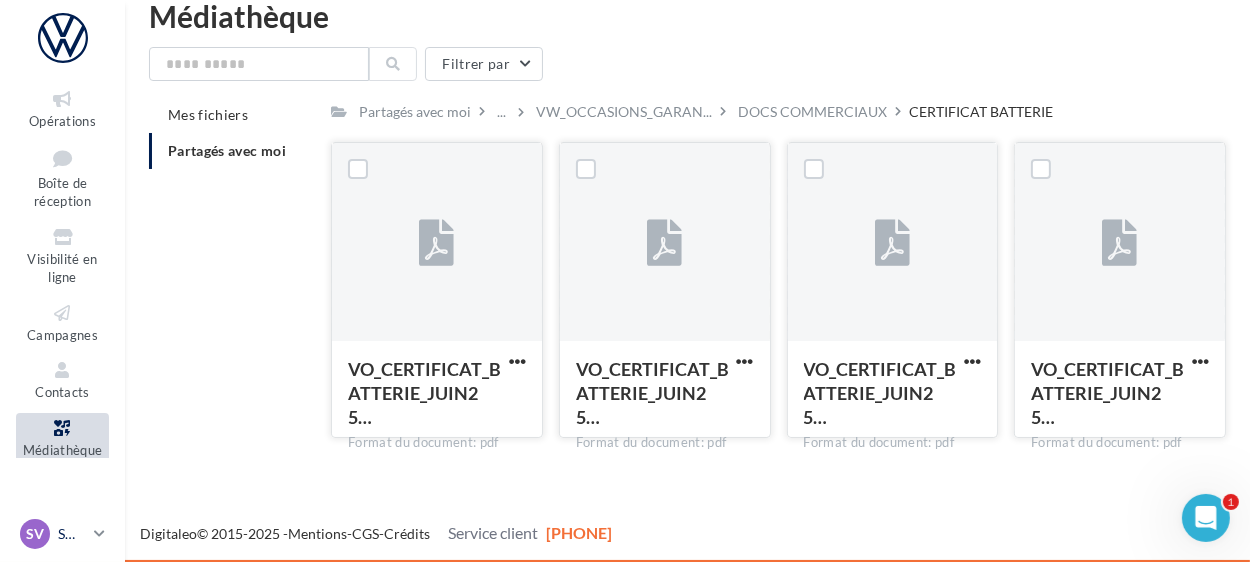 click on "SMVA - Volkswagen" at bounding box center [72, 534] 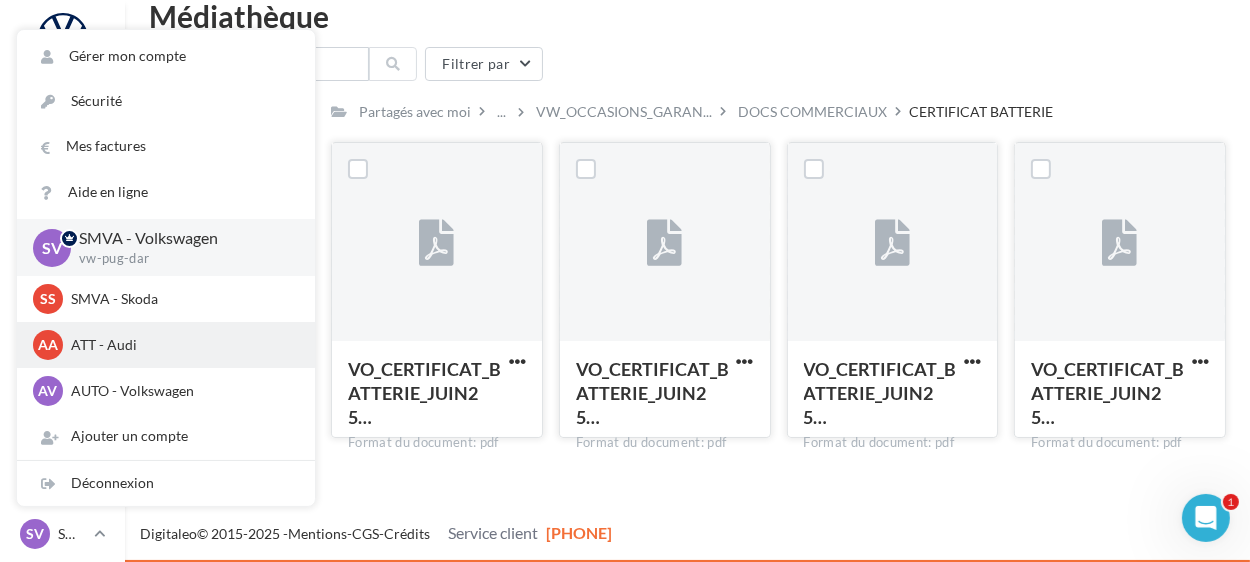 click on "ATT - Audi" at bounding box center [181, 299] 